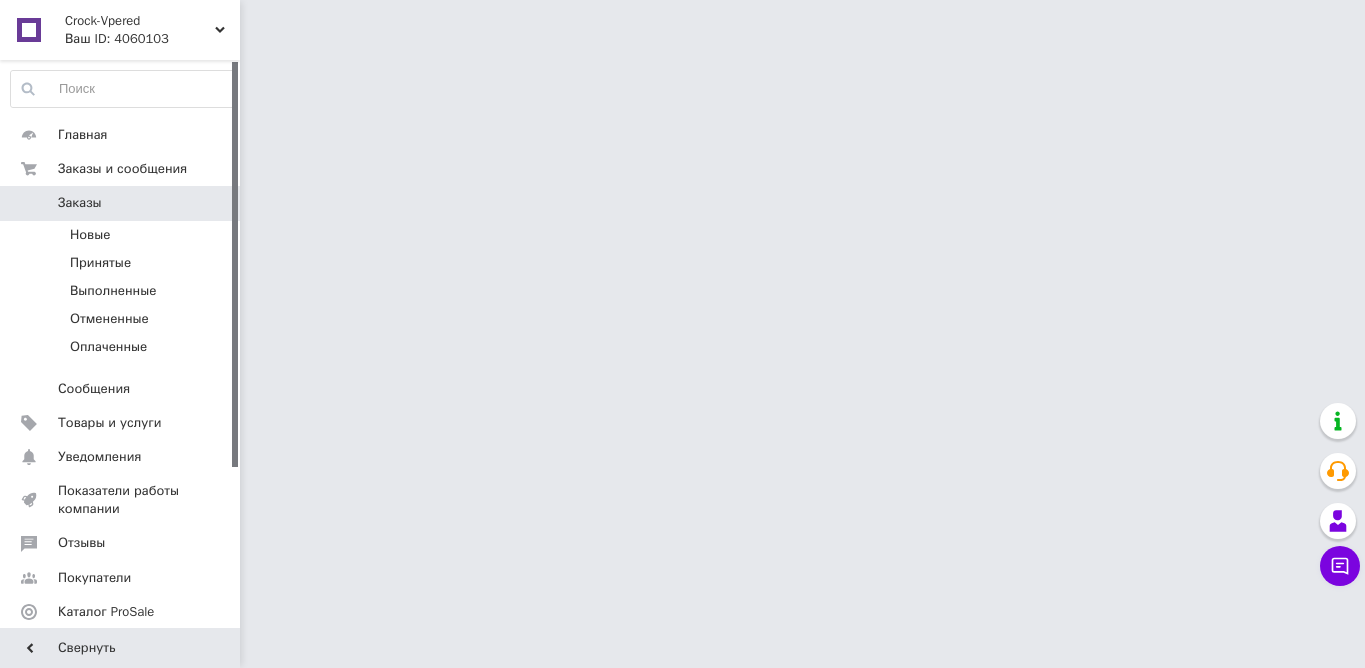 scroll, scrollTop: 0, scrollLeft: 0, axis: both 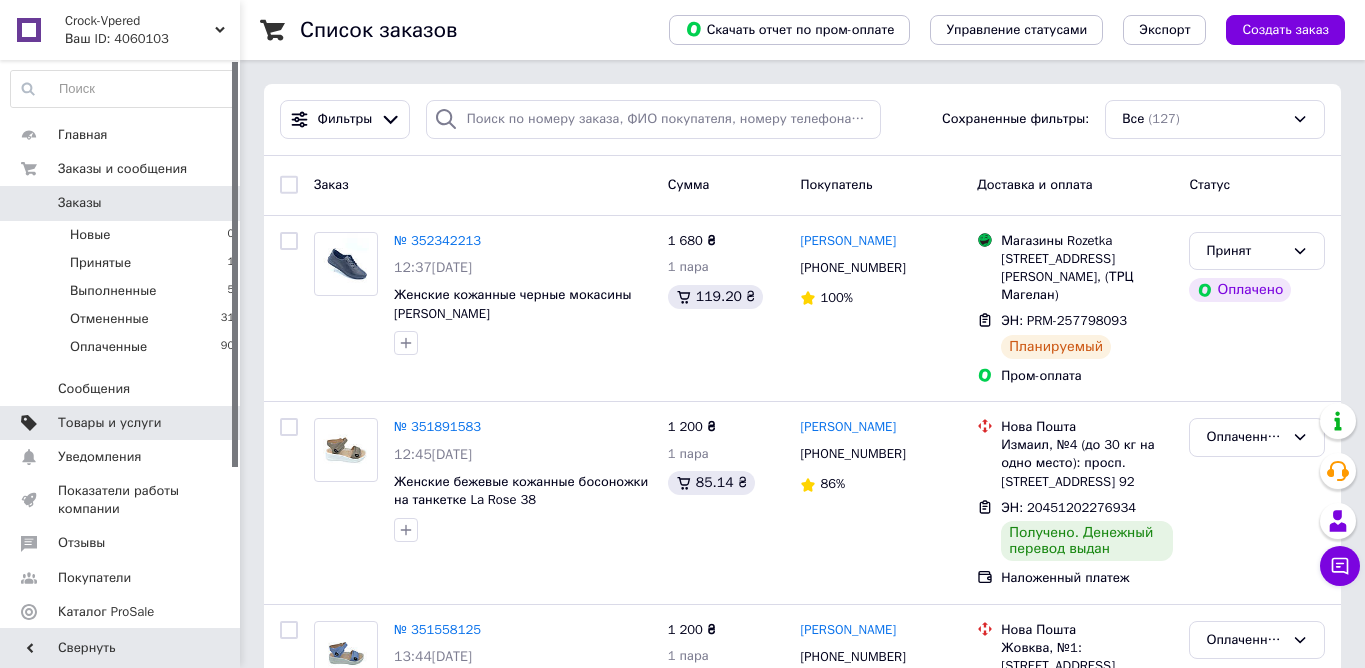 click on "Товары и услуги" at bounding box center (110, 423) 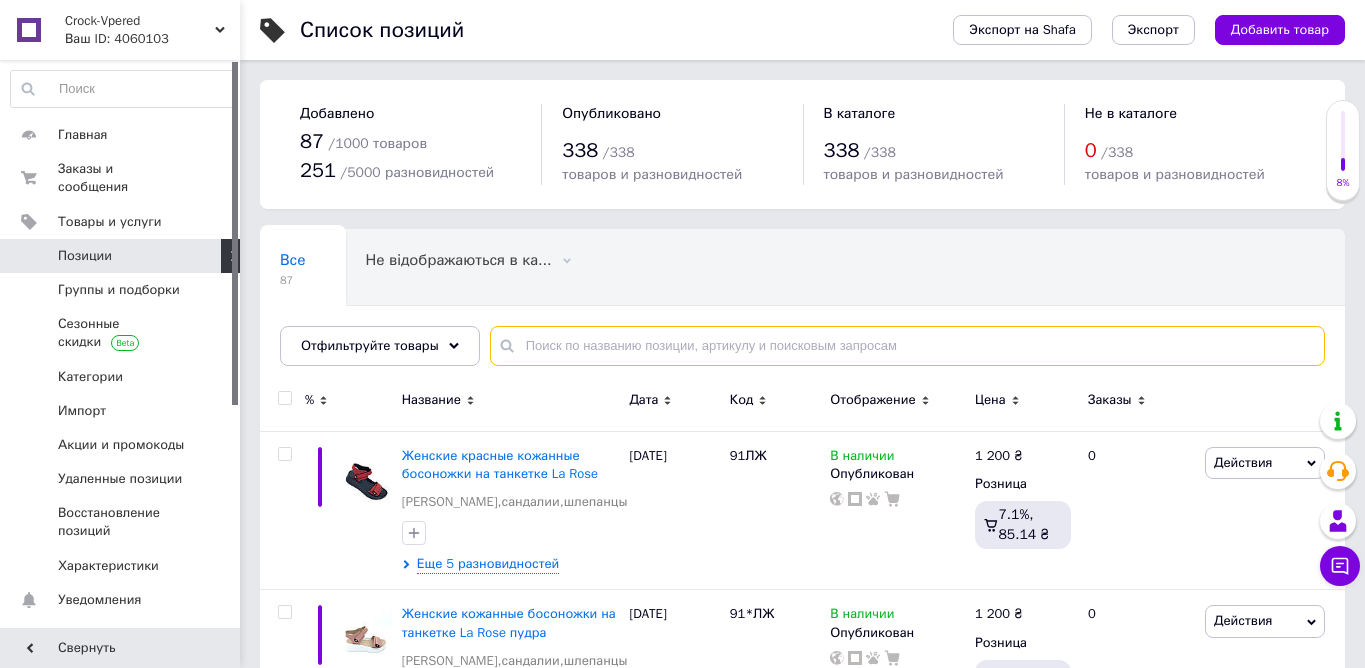 click at bounding box center (907, 346) 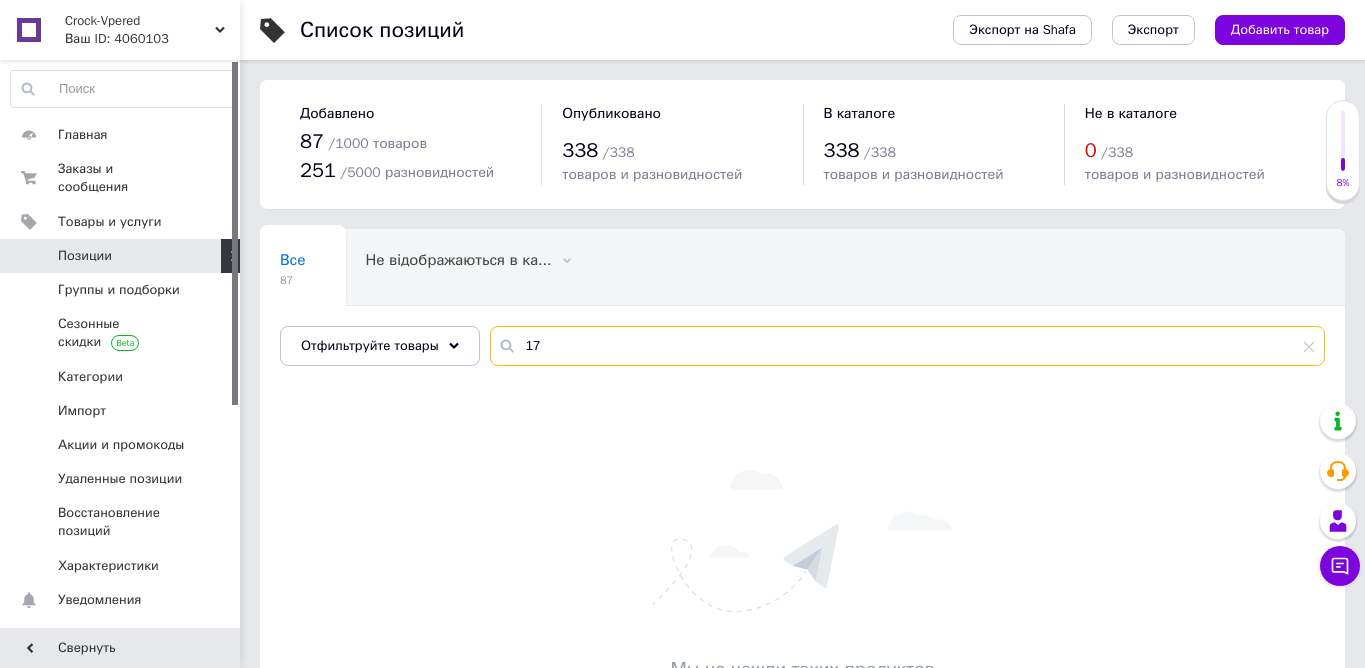 type on "1" 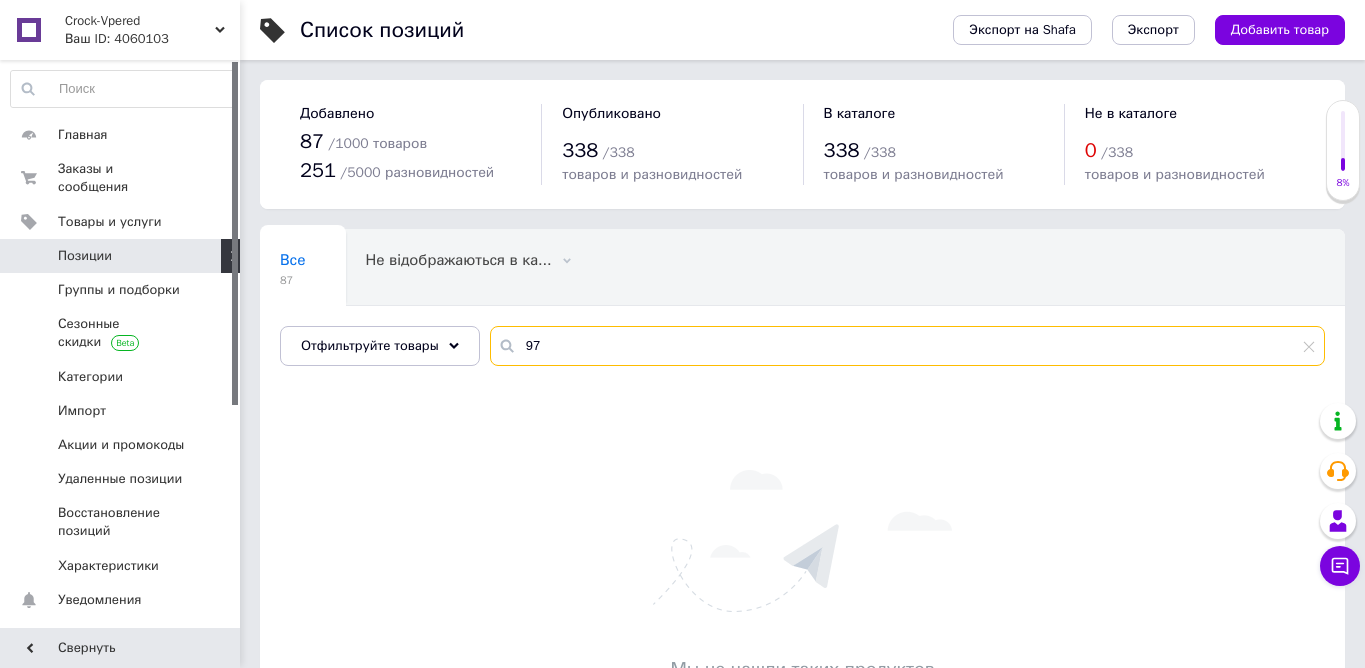 type on "9" 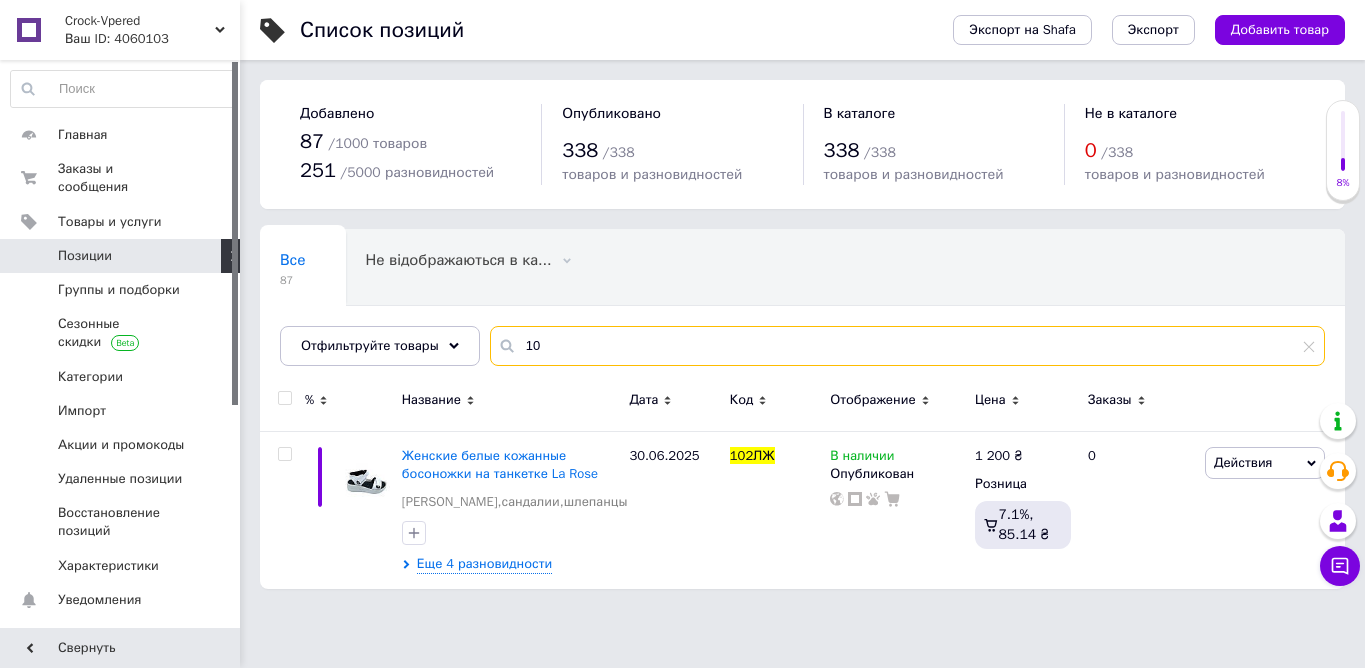 type on "1" 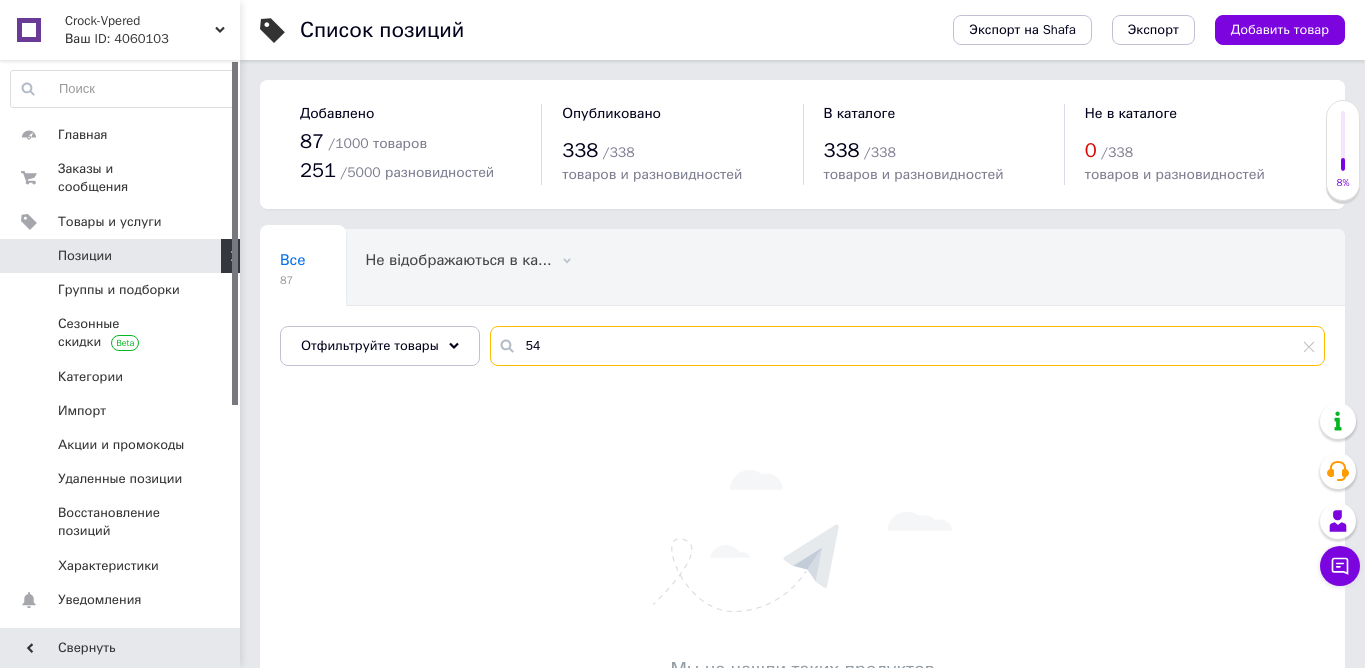 type on "5" 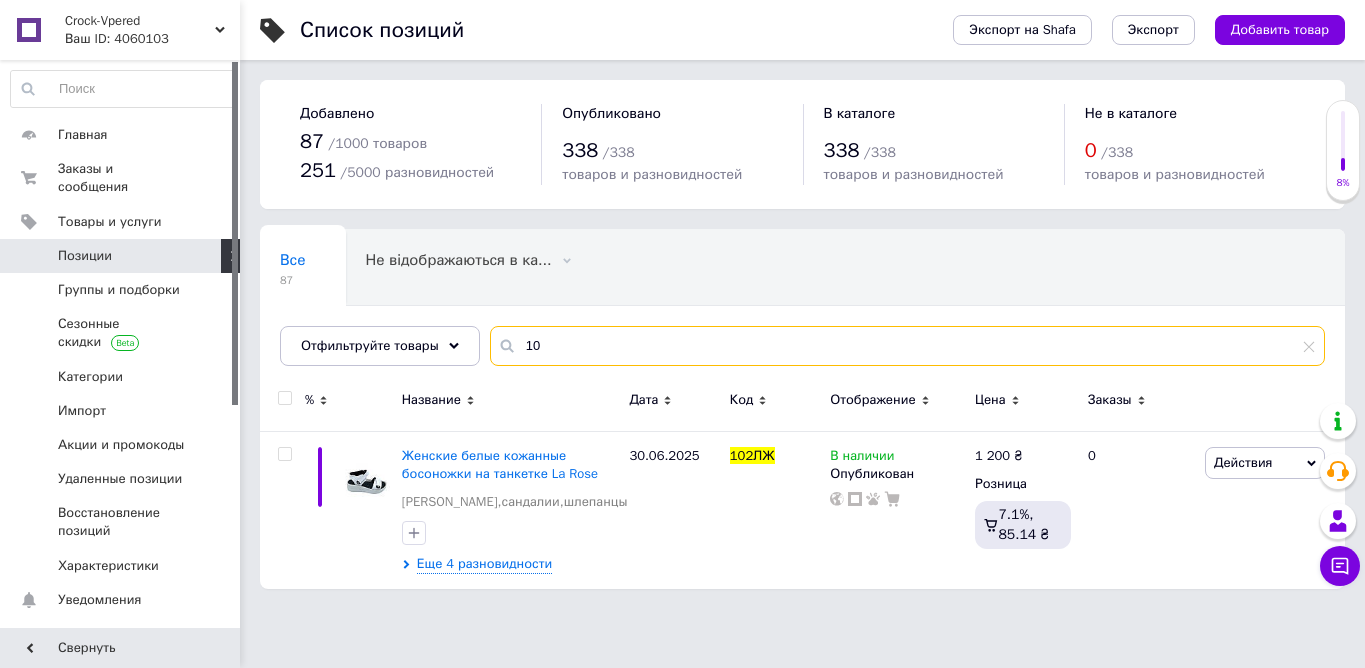 type on "1" 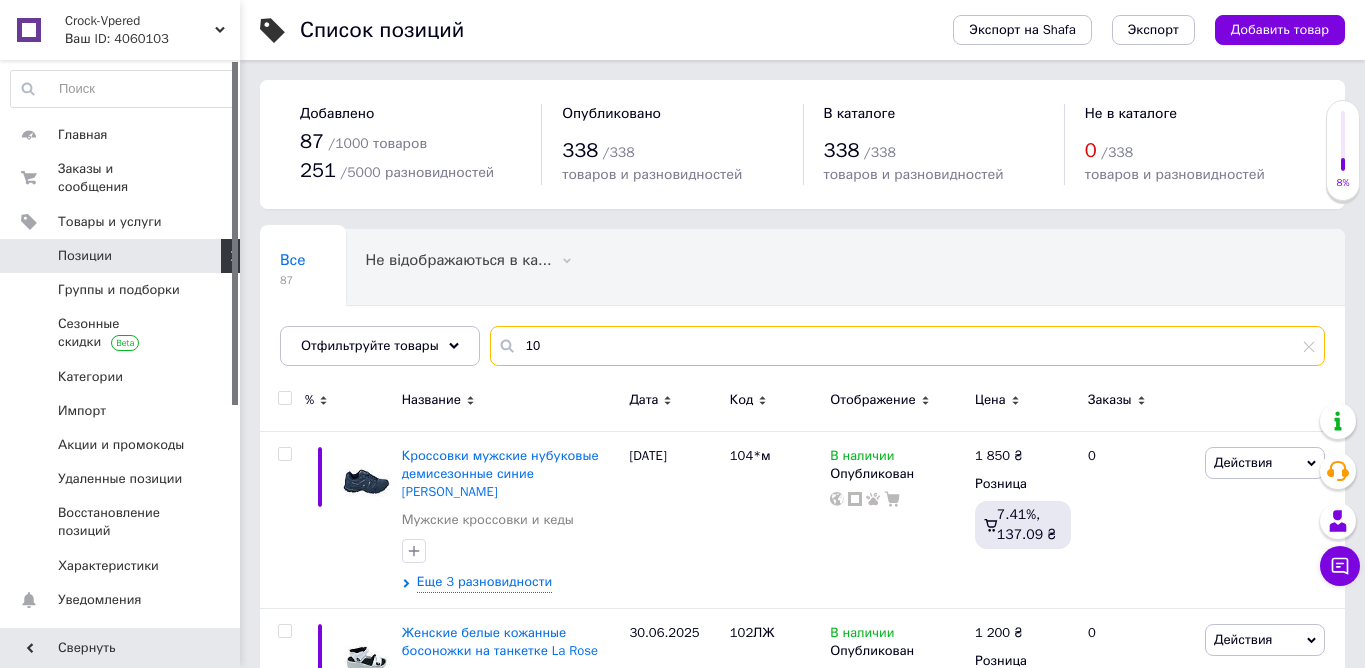 type on "1" 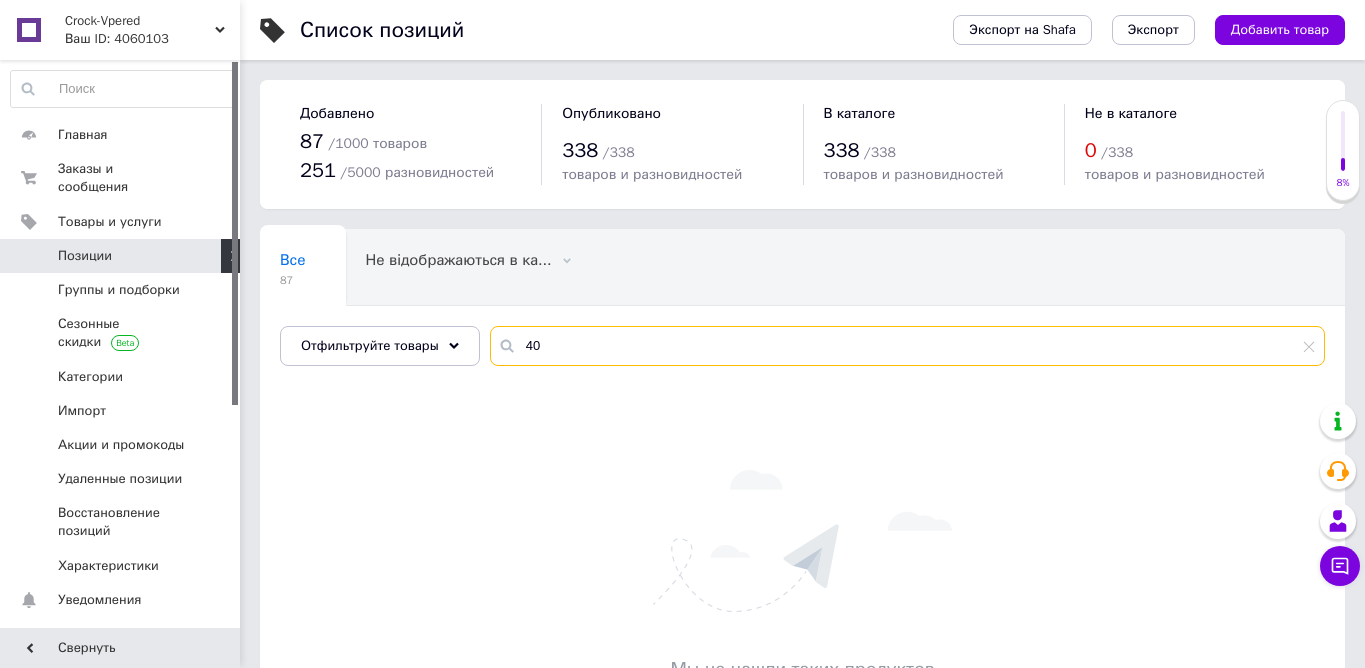 type on "4" 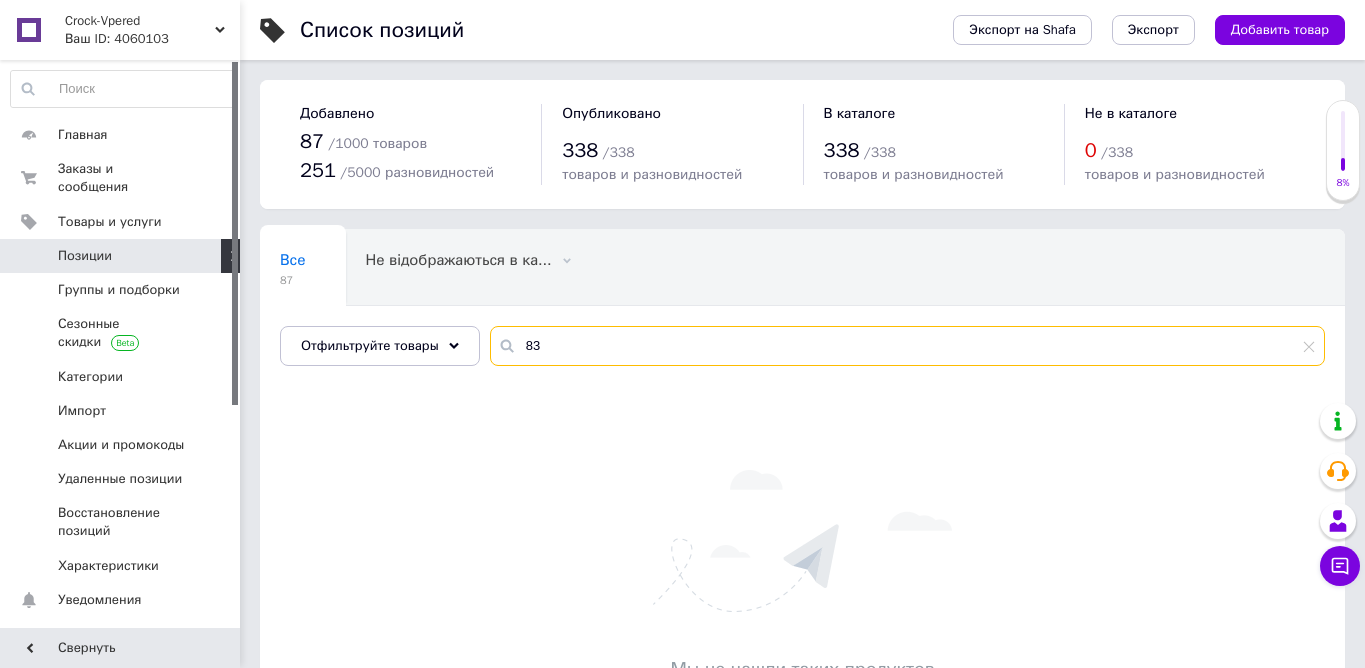 type on "8" 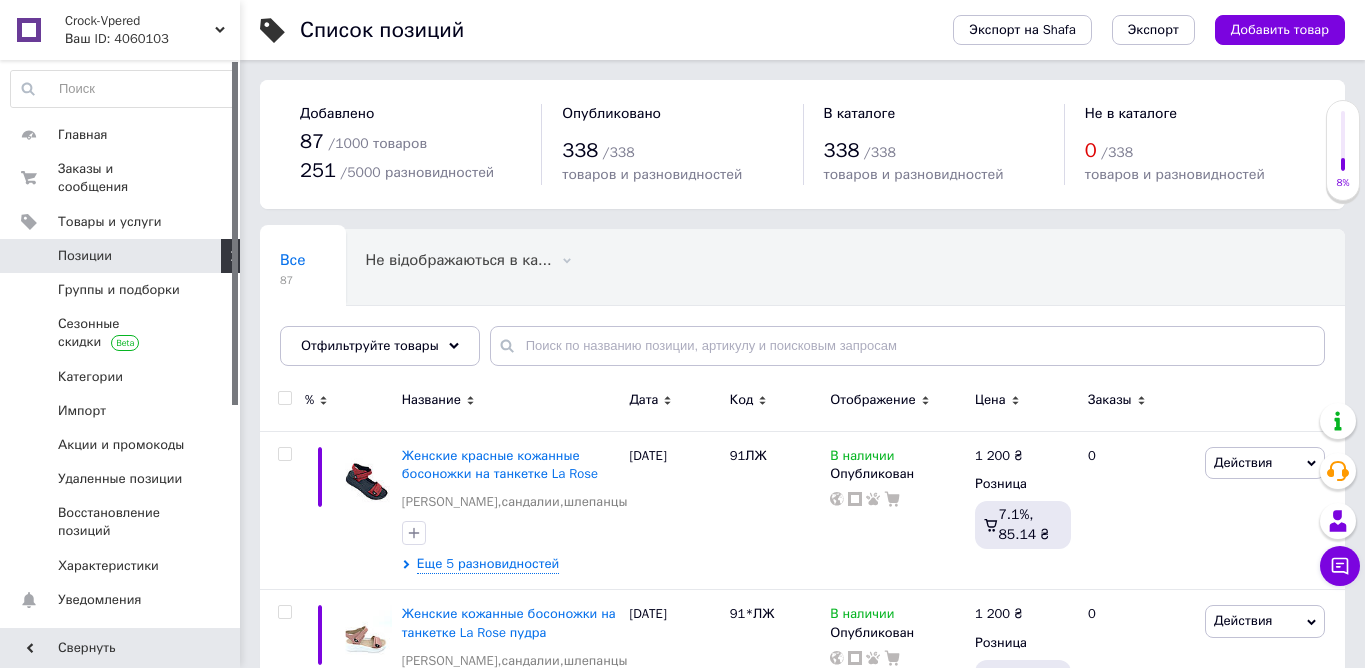 click on "В каталоге" at bounding box center [934, 114] 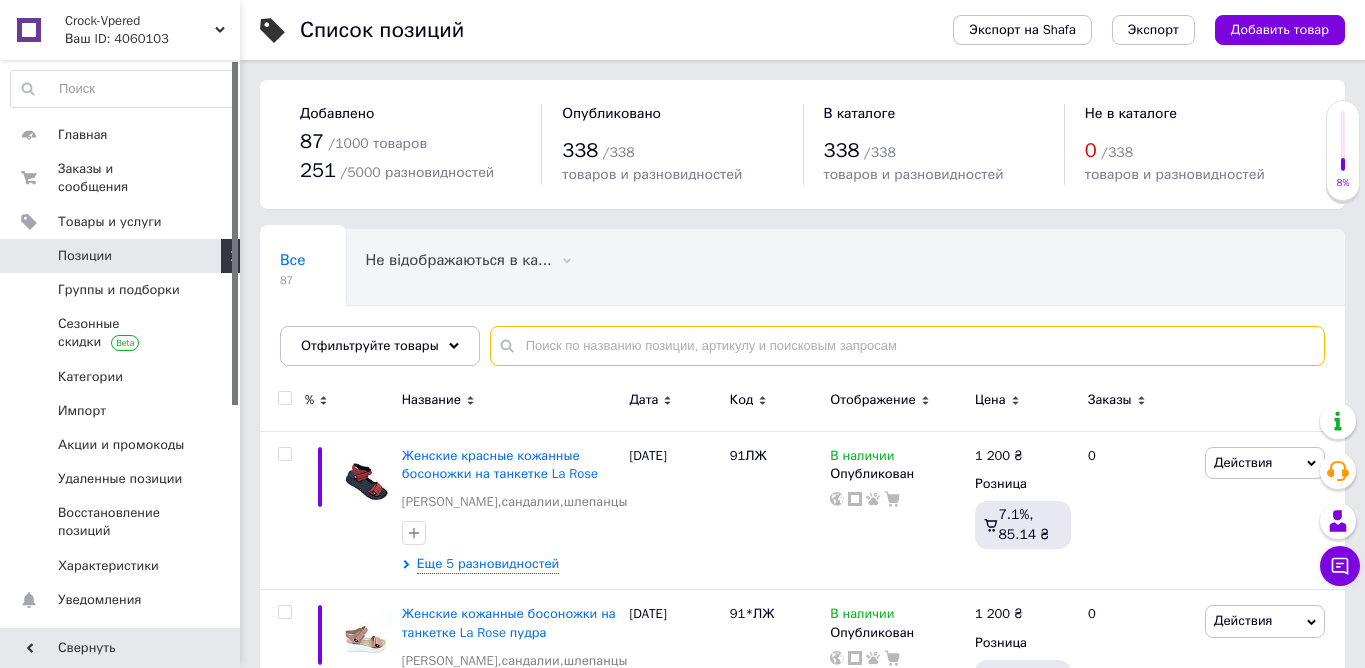 click at bounding box center (907, 346) 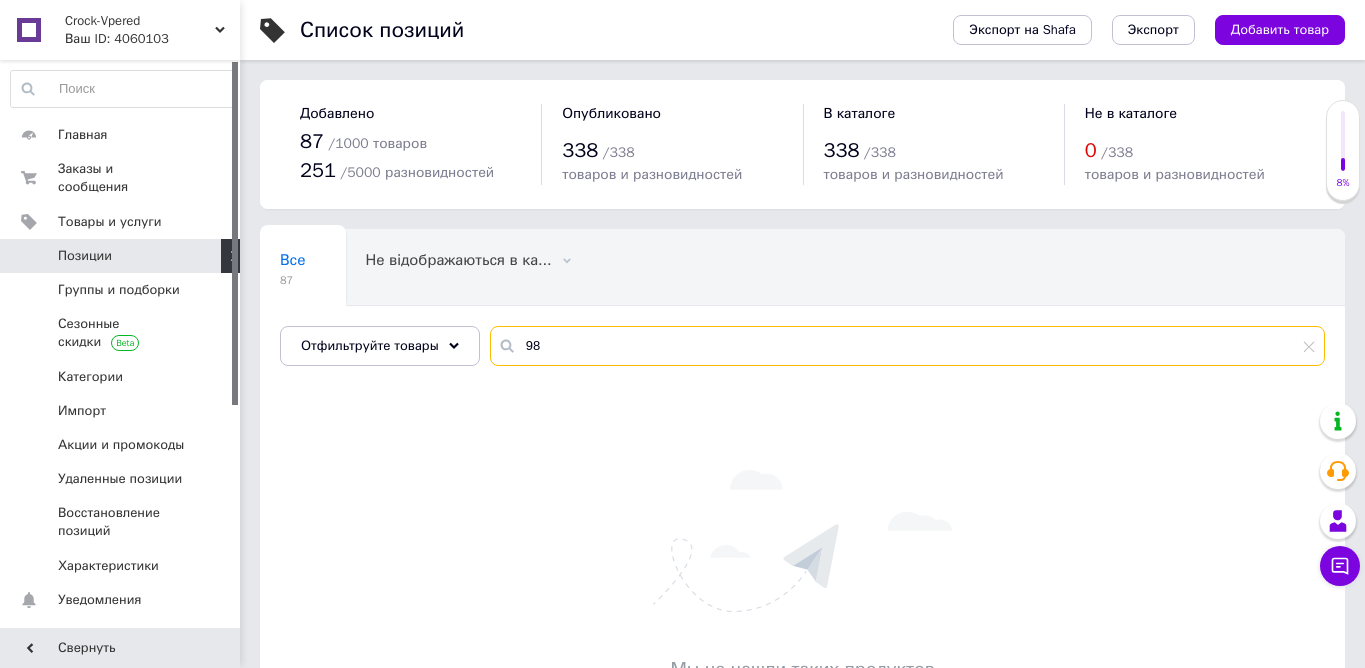 type on "9" 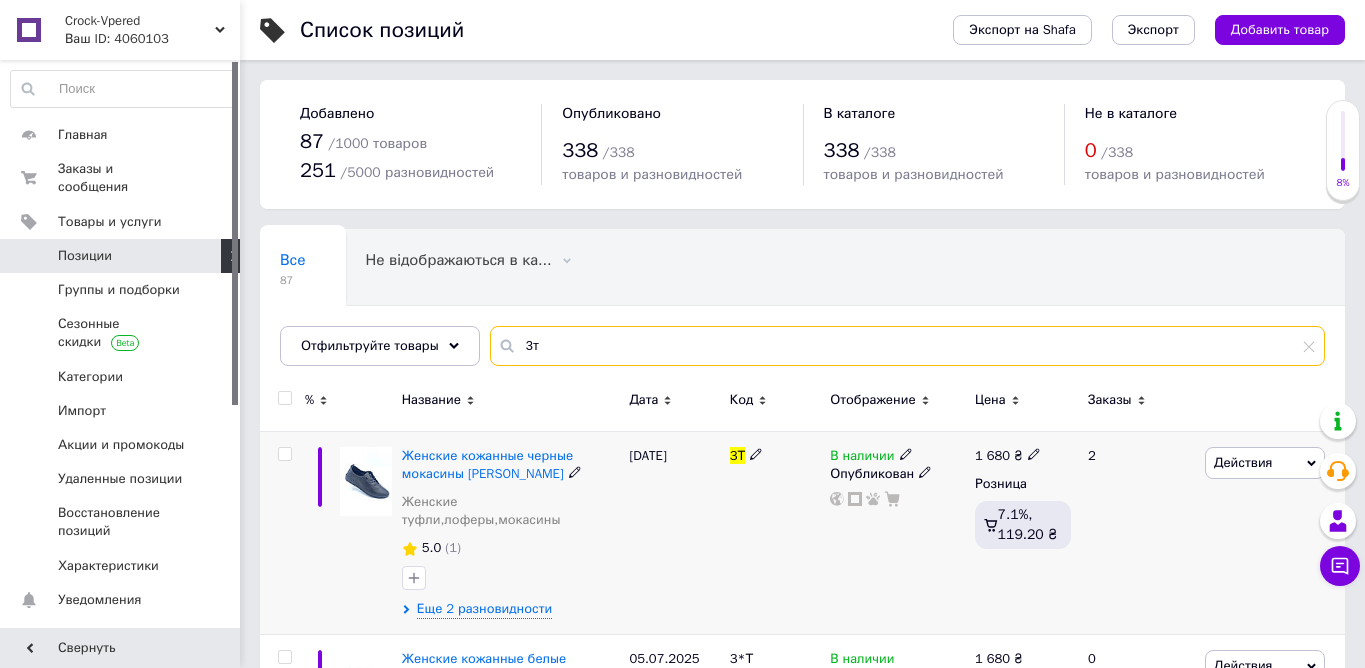 type on "3т" 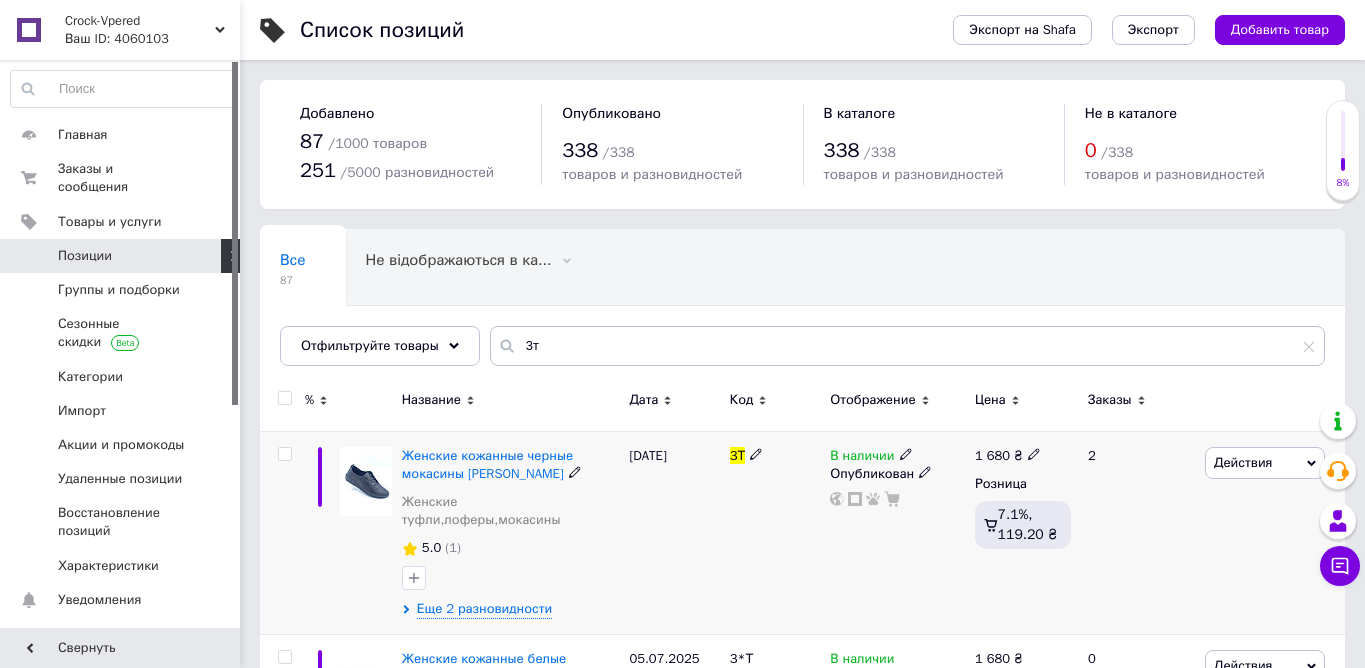 click on "Женские кожанные черные мокасины [PERSON_NAME]" at bounding box center [511, 465] 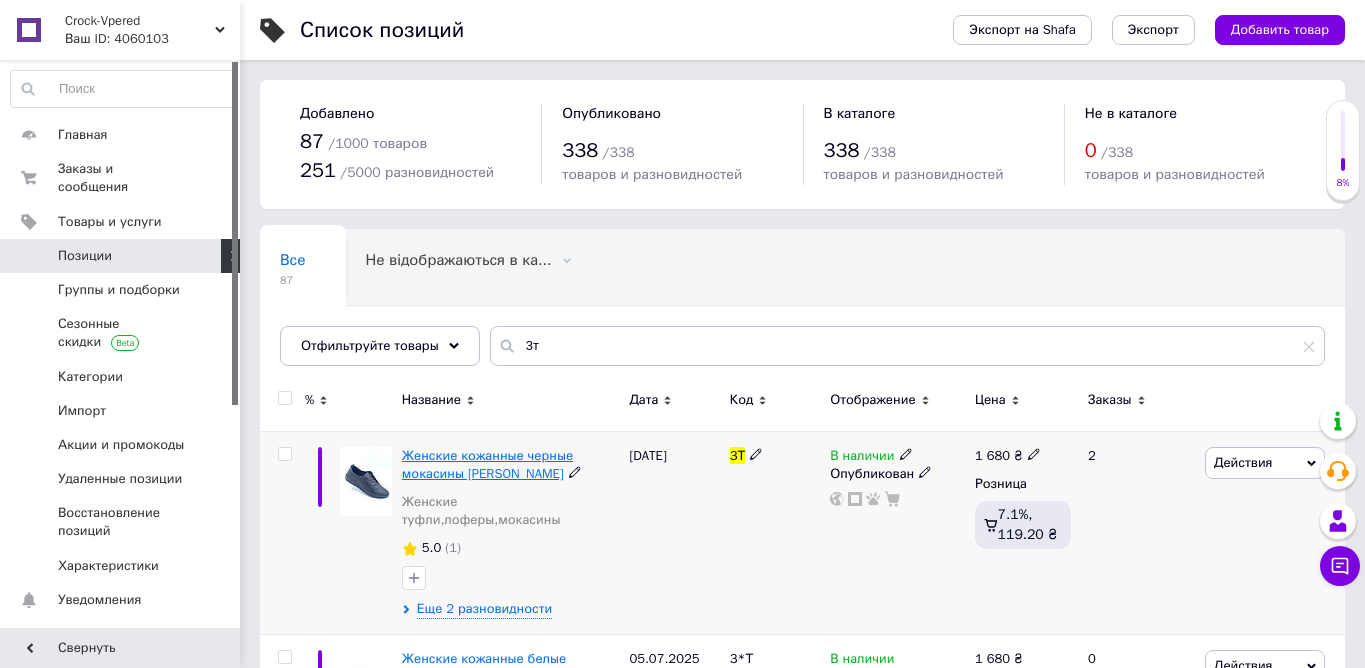 click on "Женские кожанные черные мокасины [PERSON_NAME]" at bounding box center (487, 464) 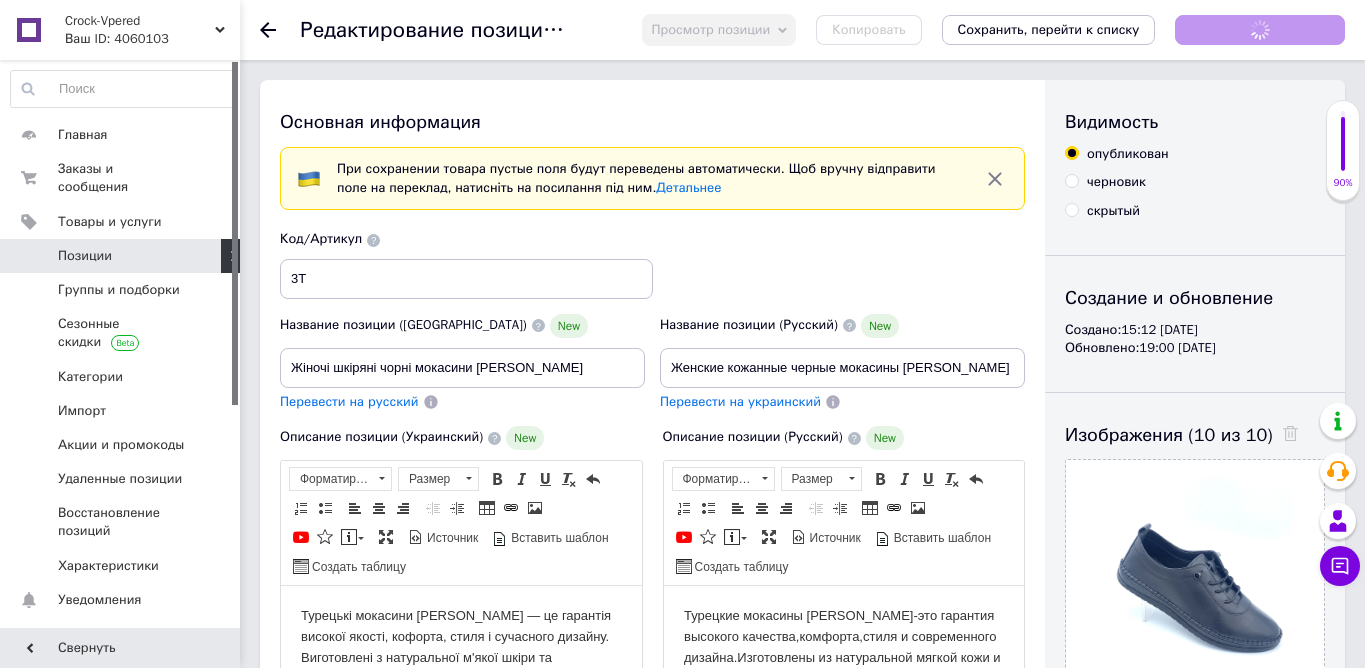 scroll, scrollTop: 0, scrollLeft: 0, axis: both 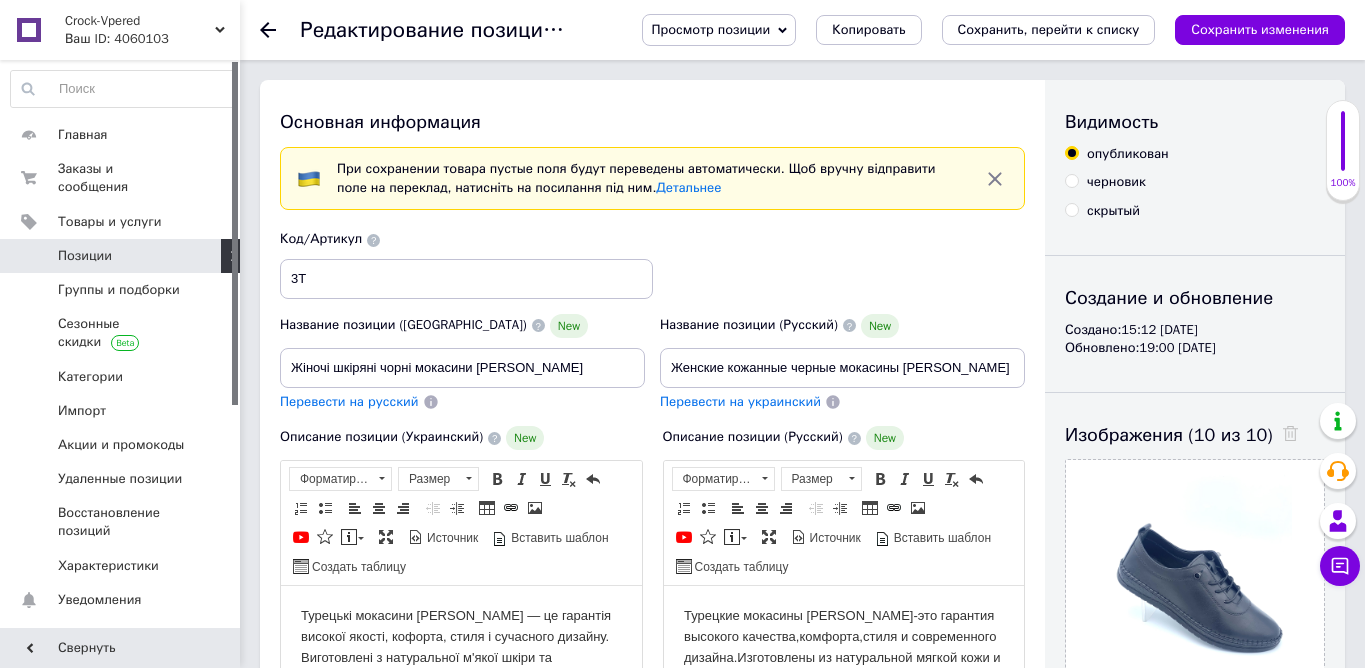 click on "Описание позиции (Русский) New Турецкие мокасины [PERSON_NAME]-это гарантия высокого качества,комфорта,стиля и современного дизайна.Изготовлены из натуральной мягкой кожи и износостойкой подошвы,что обеспечивает долговечность в эксплуатации.Фабричная обувь [PERSON_NAME] производится в [GEOGRAPHIC_DATA],что гарантирует демократичные цены и удобство в повседневном использовании.
Длина стельки;
38 размер - 24,5 см
39 размер - 25 см
40 размер - 25,5 см
41 размер - 26 см
Rich Text Editor, EB125CBB-02A2-4DDD-9A26-75EC2513E7F9 Панели инструментов редактора Форматирование Форматирование Размер Размер" at bounding box center (844, 661) 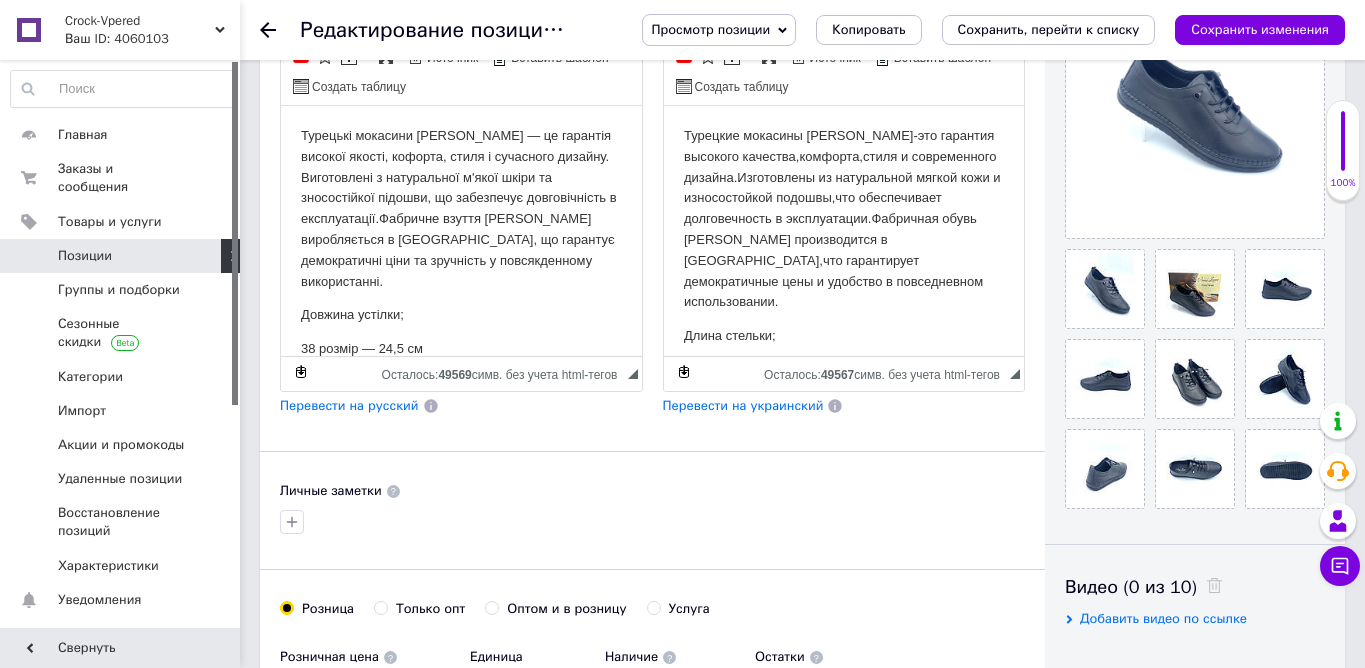 scroll, scrollTop: 520, scrollLeft: 0, axis: vertical 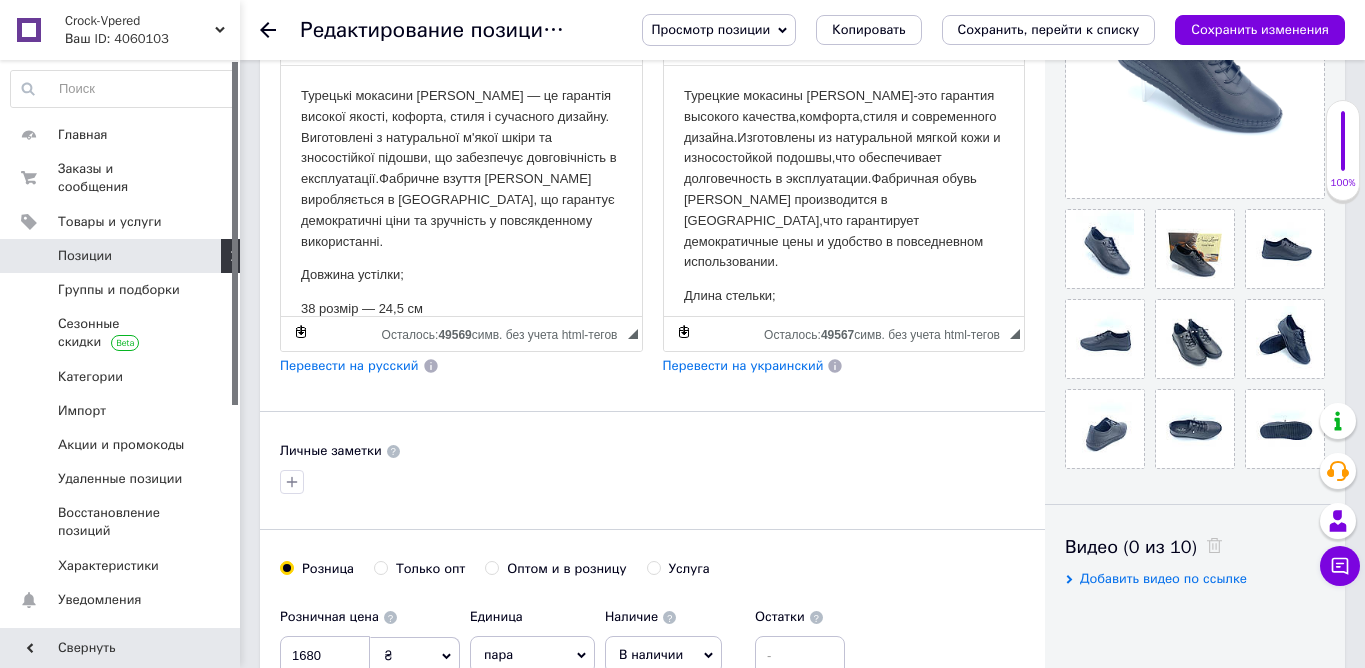 click on "Турецкие мокасины [PERSON_NAME]-это гарантия высокого качества,комфорта,стиля и современного дизайна.Изготовлены из натуральной мягкой кожи и износостойкой подошвы,что обеспечивает долговечность в эксплуатации.Фабричная обувь [PERSON_NAME] производится в [GEOGRAPHIC_DATA],что гарантирует демократичные цены и удобство в повседневном использовании. Длина стельки; 38 размер - 24,5 см 39 размер - 25 см 40 размер - 25,5 см 41 размер - 26 см" at bounding box center (843, 298) 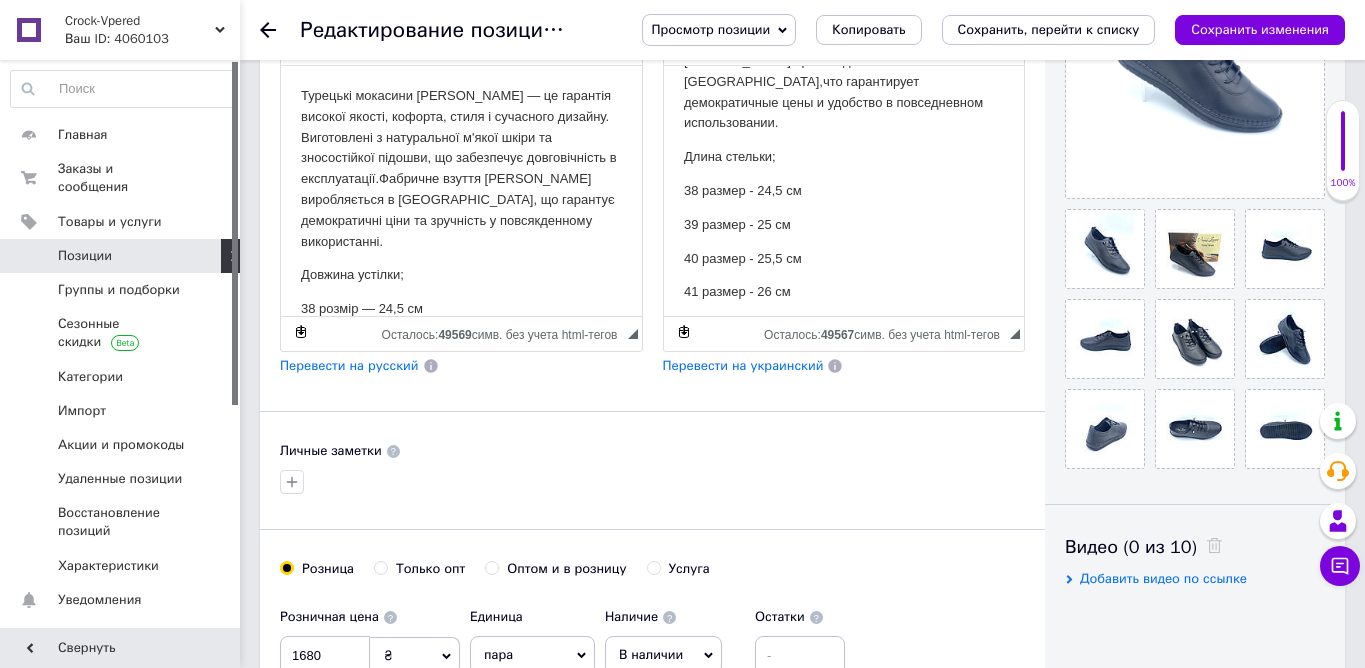 click on "Розница Только опт Оптом и в розницу [GEOGRAPHIC_DATA]" at bounding box center (652, 579) 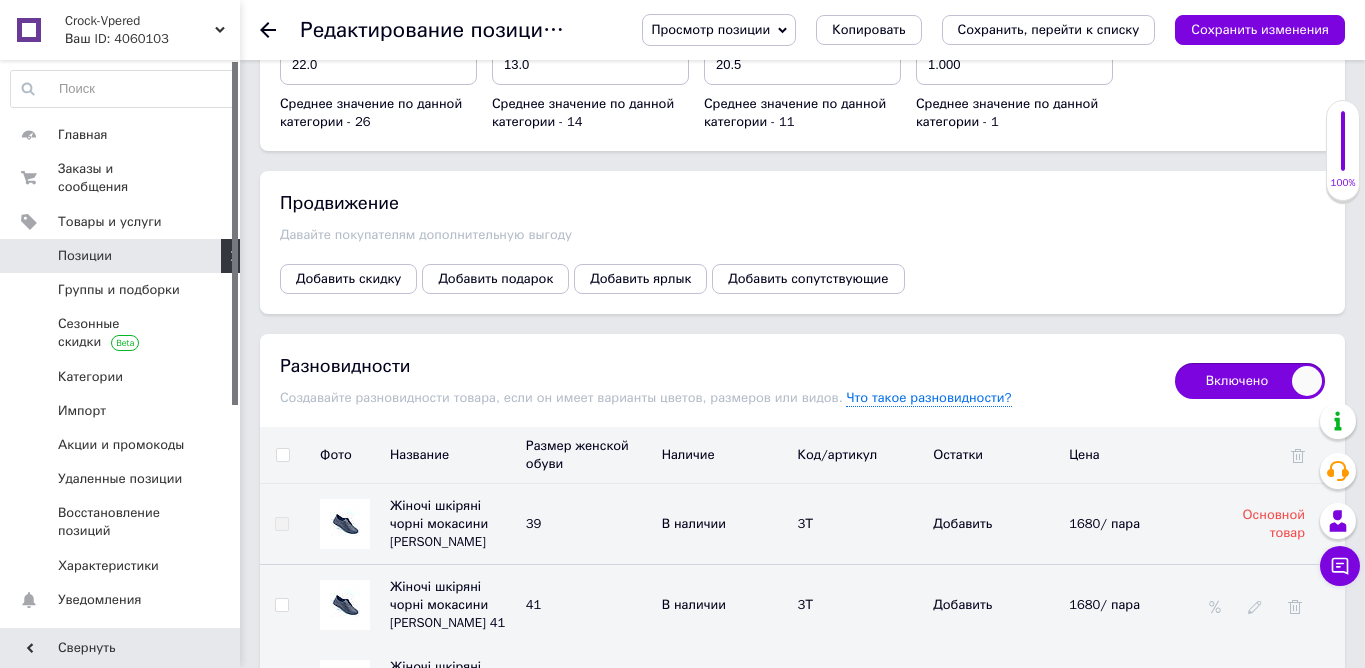 scroll, scrollTop: 2960, scrollLeft: 0, axis: vertical 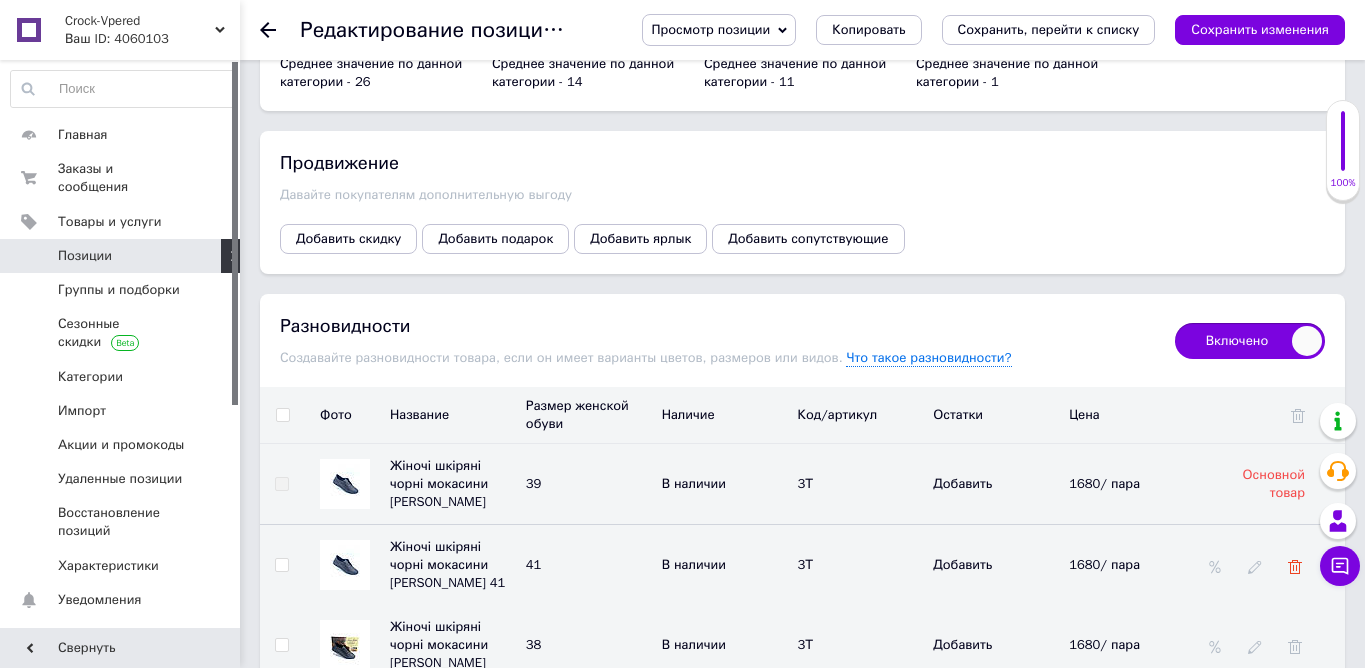 click 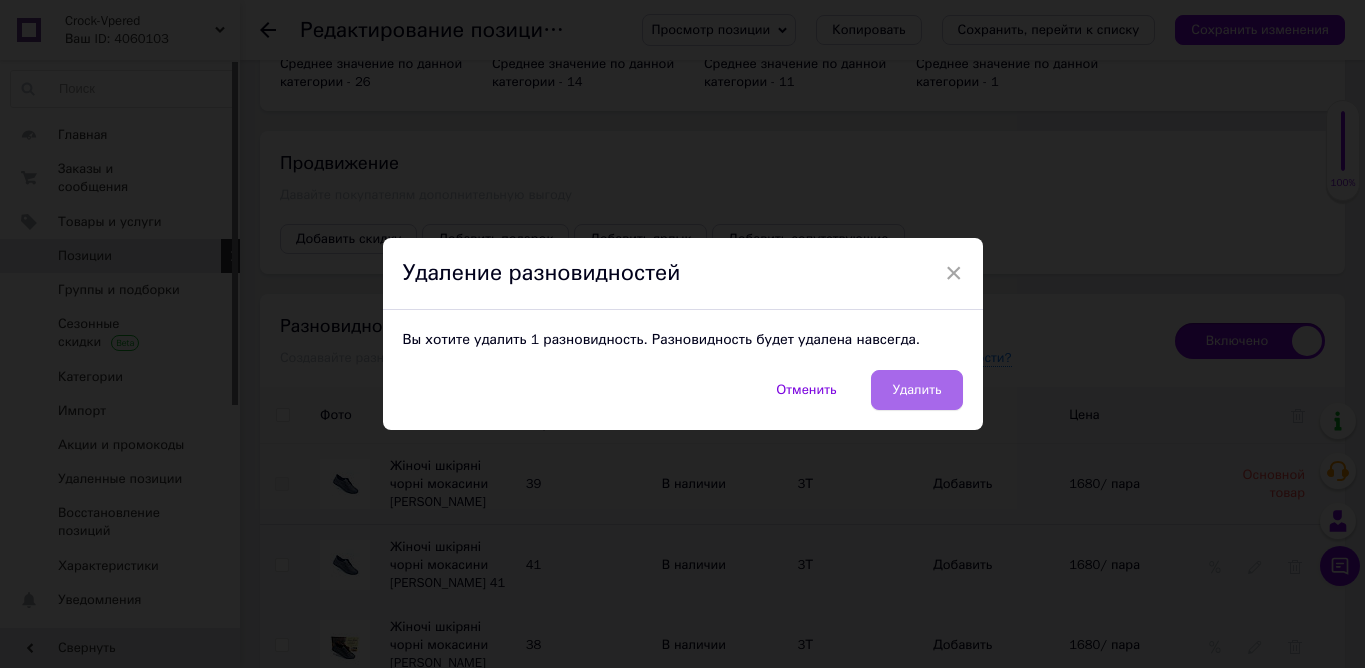 click on "Удалить" at bounding box center [916, 390] 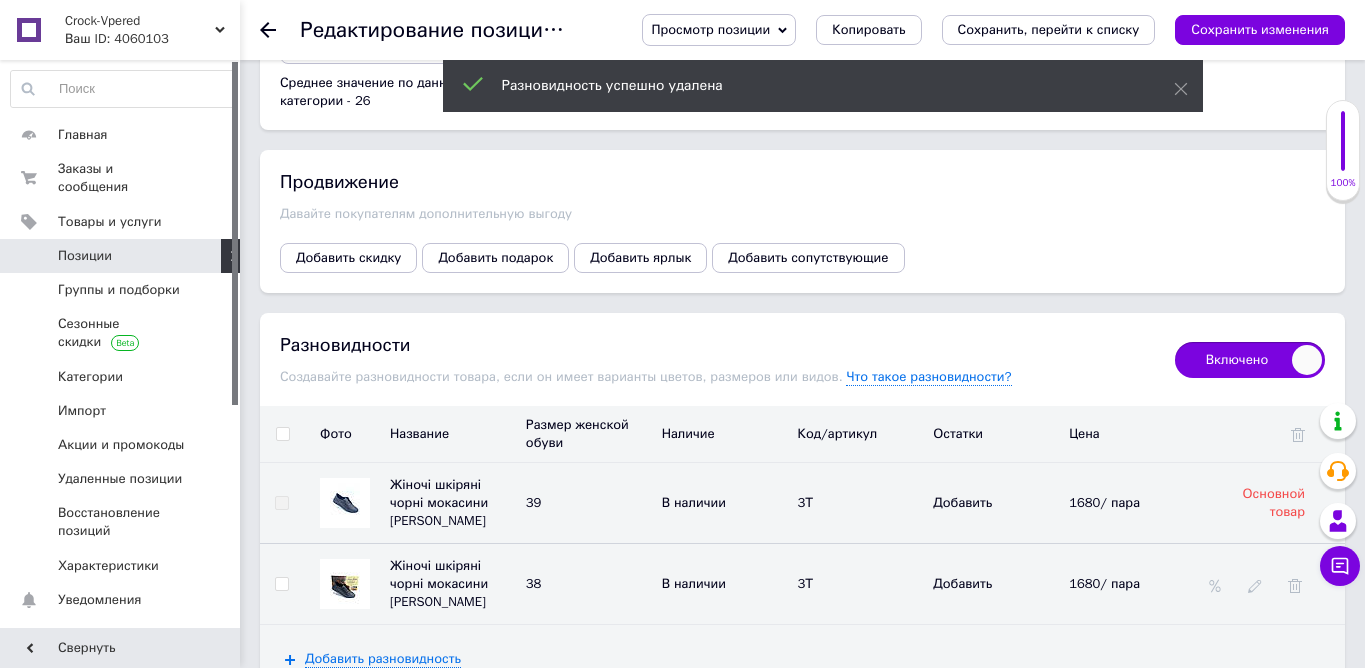 scroll, scrollTop: 2979, scrollLeft: 0, axis: vertical 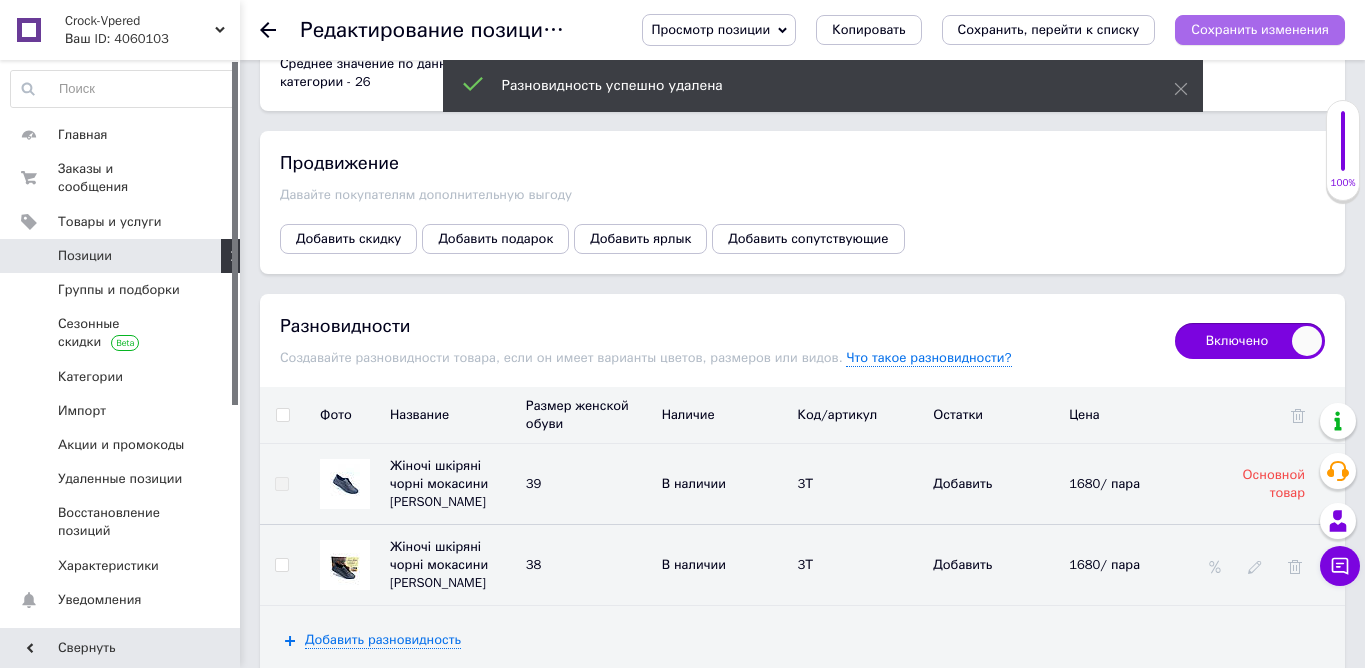 click on "Сохранить изменения" at bounding box center [1260, 29] 